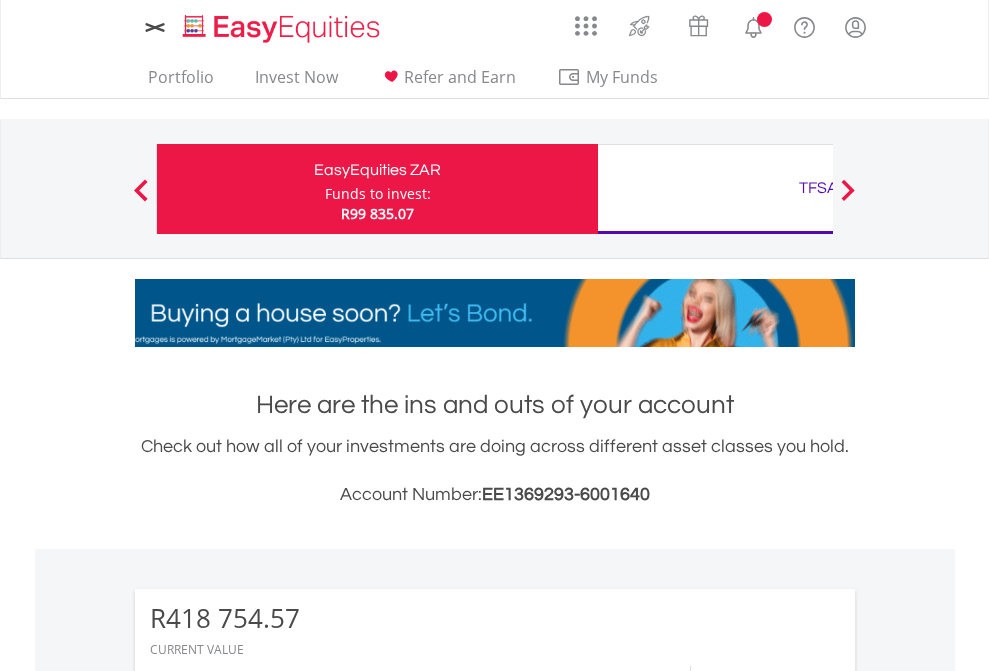 scroll, scrollTop: 0, scrollLeft: 0, axis: both 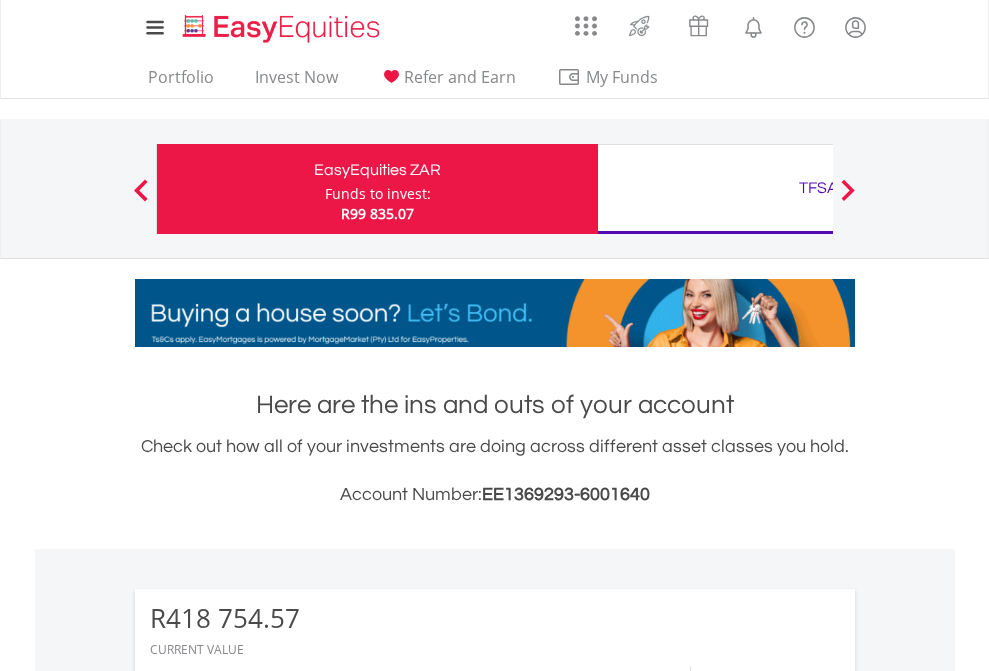 click on "Funds to invest:" at bounding box center [378, 194] 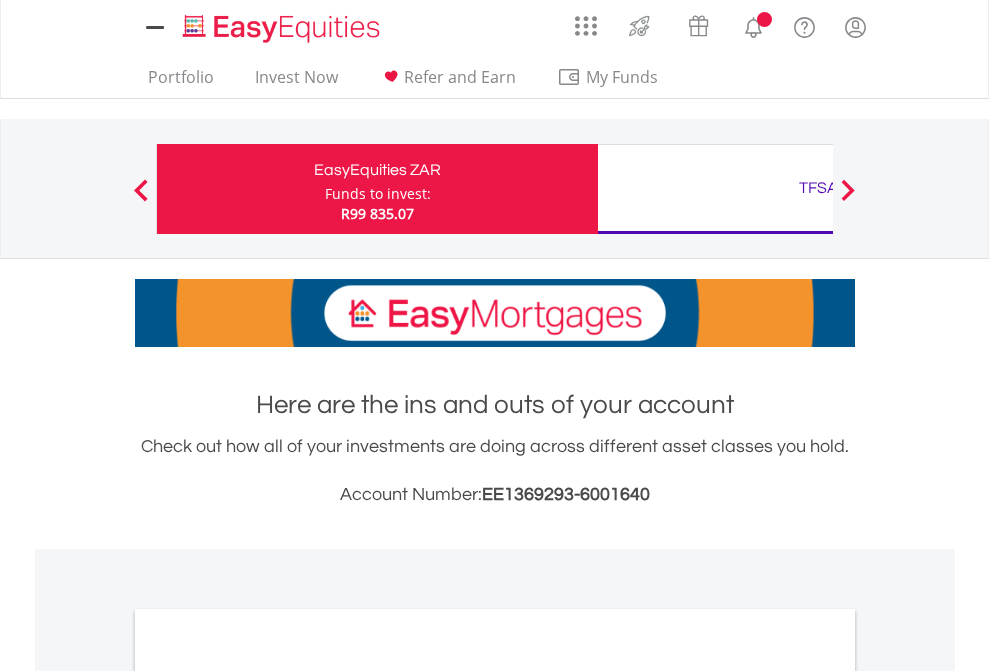 scroll, scrollTop: 0, scrollLeft: 0, axis: both 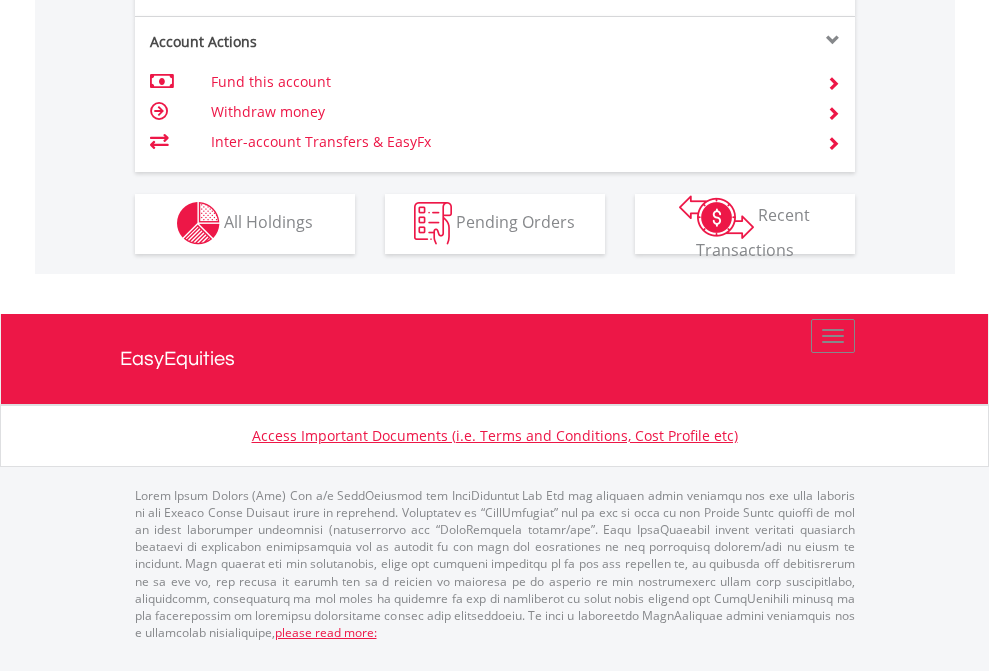 click on "Investment types" at bounding box center [706, -337] 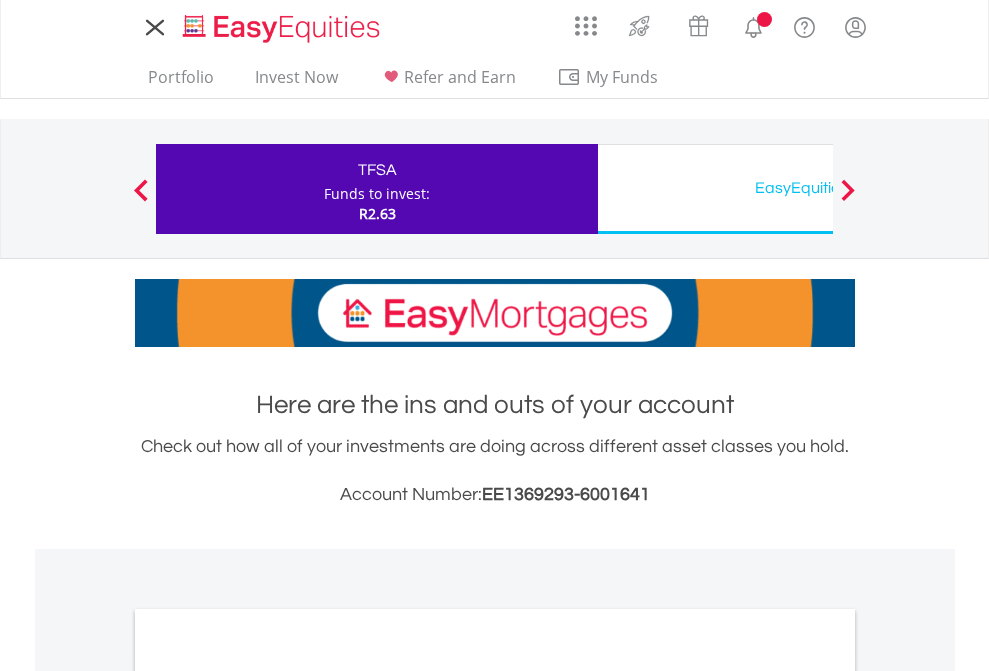 scroll, scrollTop: 0, scrollLeft: 0, axis: both 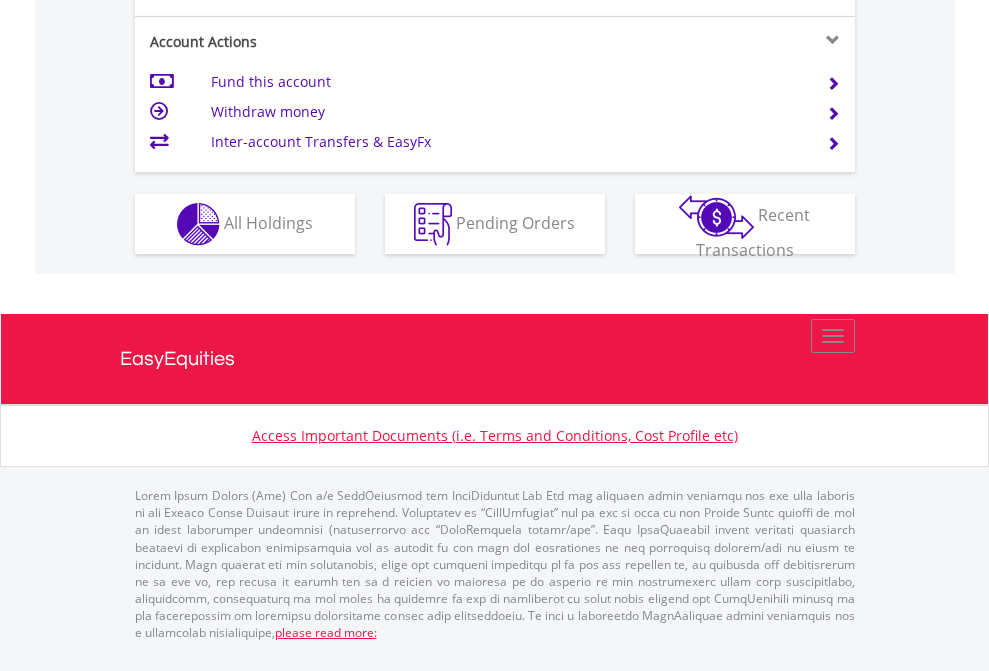 click on "Investment types" at bounding box center (706, -337) 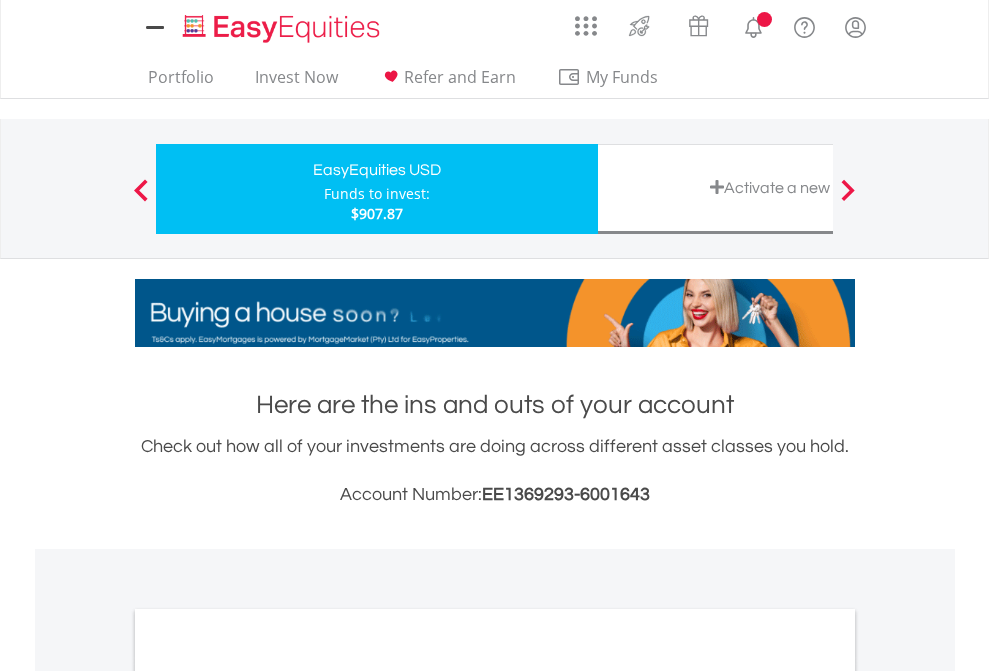 scroll, scrollTop: 0, scrollLeft: 0, axis: both 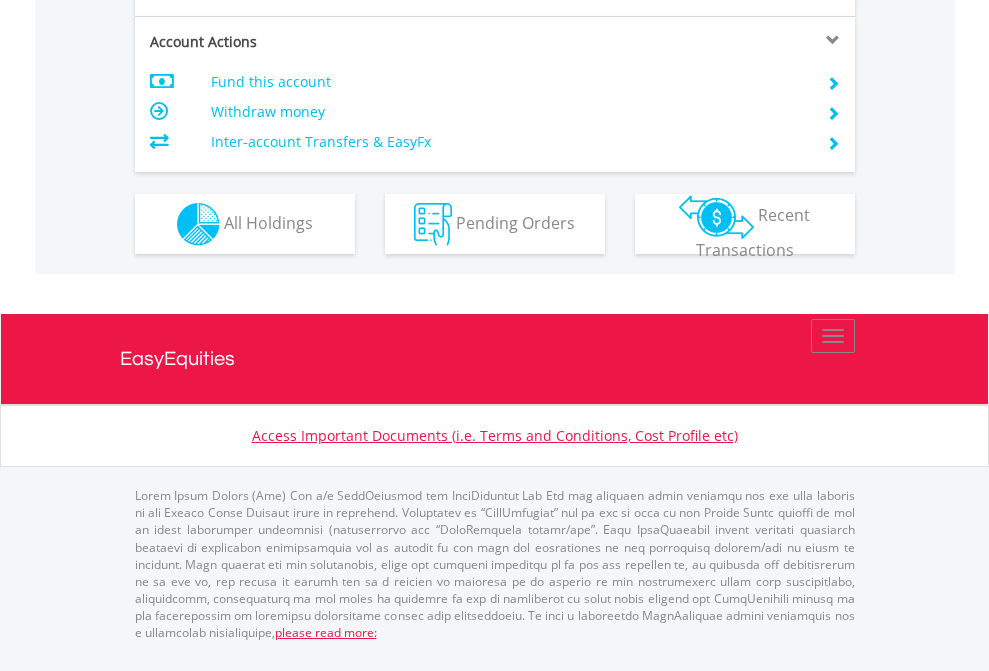 click on "Investment types" at bounding box center [706, -337] 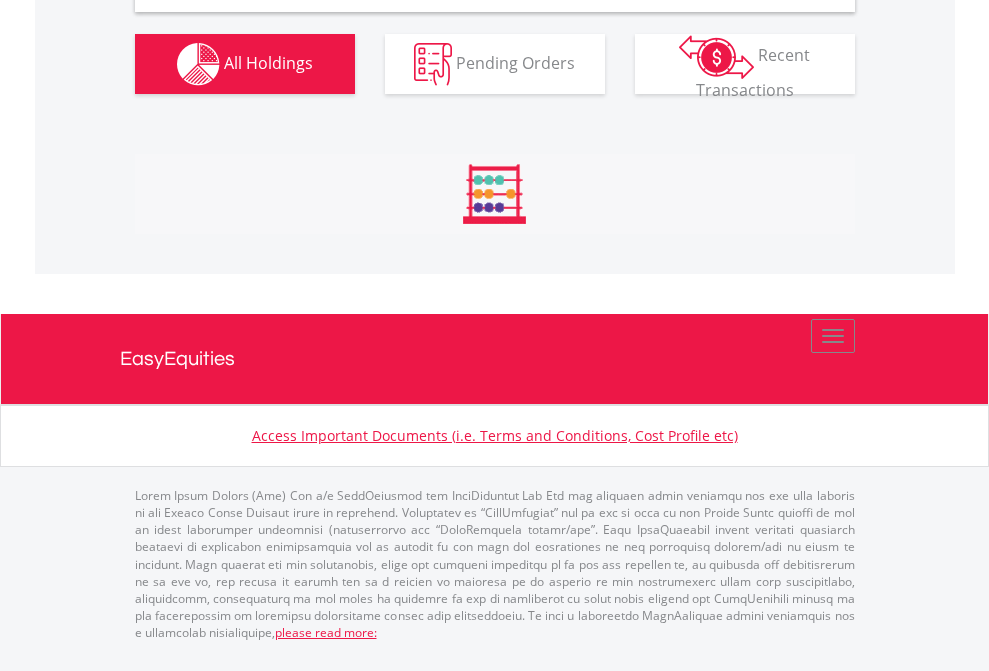 scroll, scrollTop: 1933, scrollLeft: 0, axis: vertical 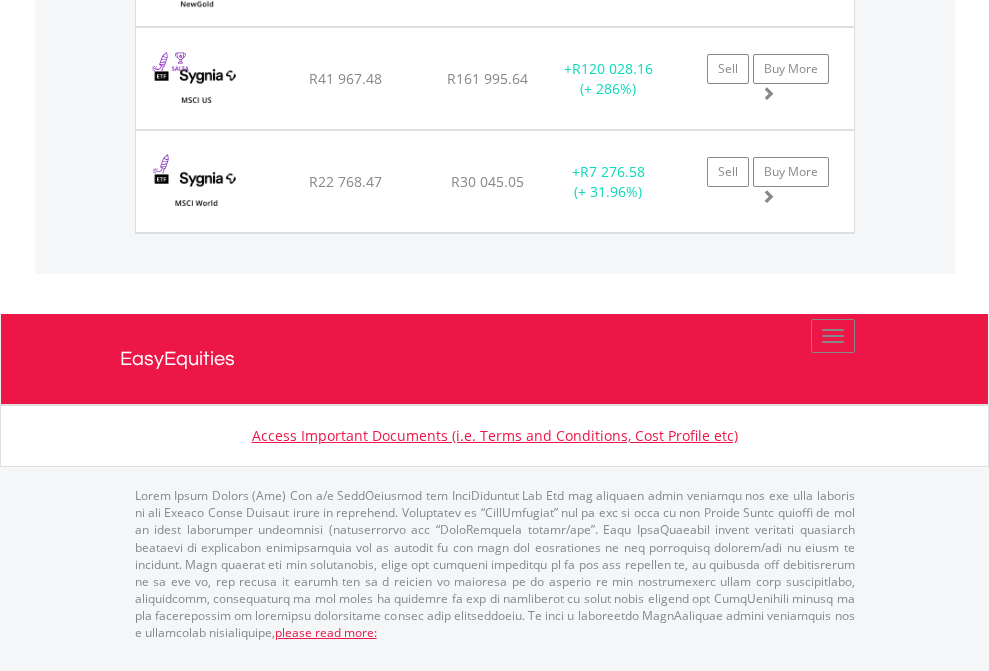 click on "TFSA" at bounding box center [818, -1380] 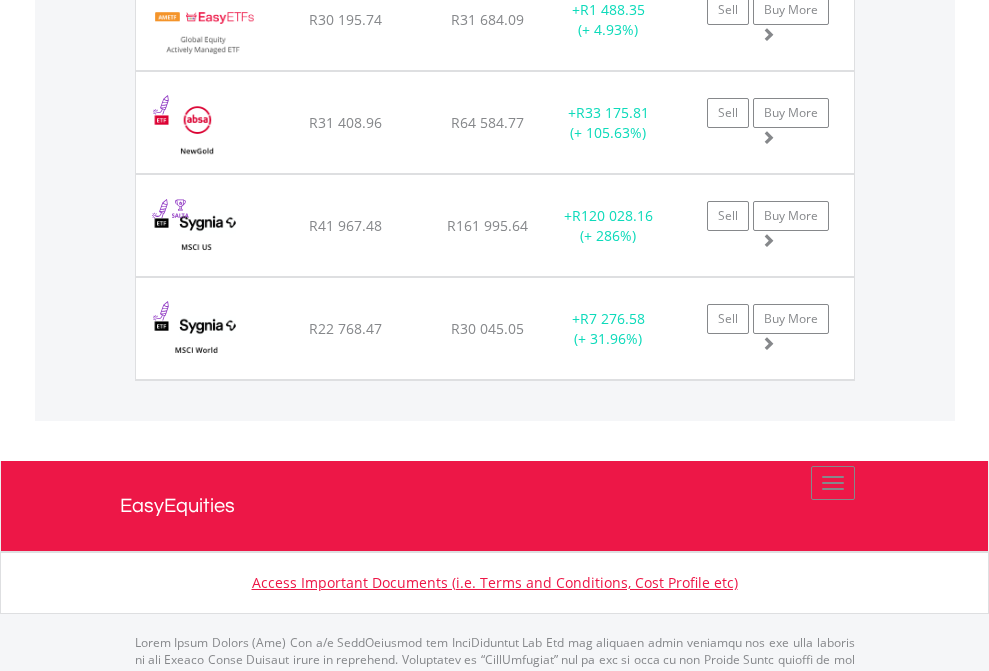scroll, scrollTop: 144, scrollLeft: 0, axis: vertical 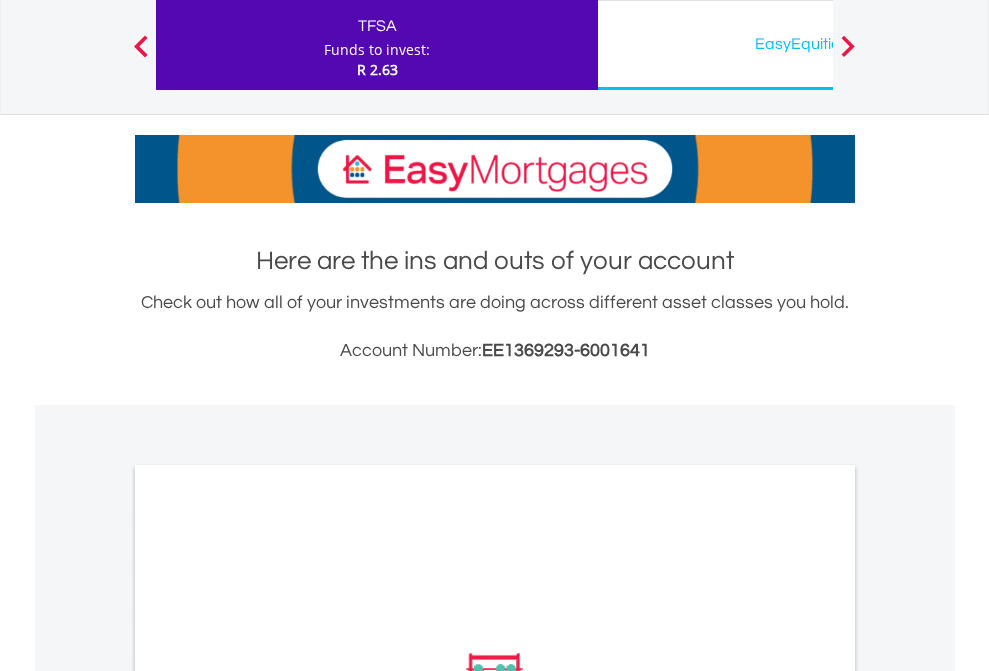 click on "EasyEquities USD" at bounding box center (818, 44) 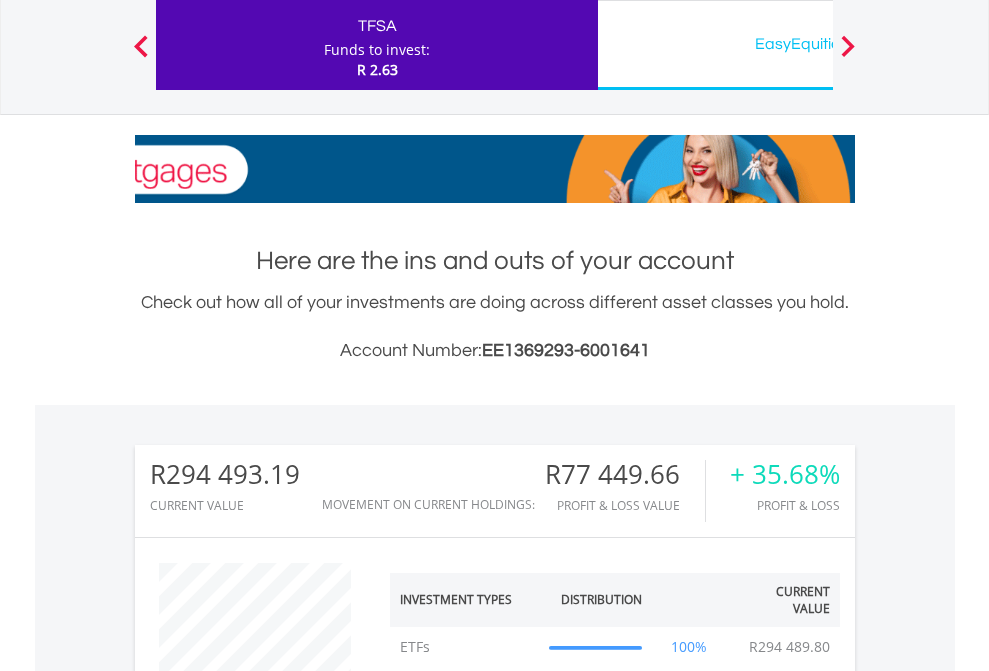 scroll, scrollTop: 999808, scrollLeft: 999687, axis: both 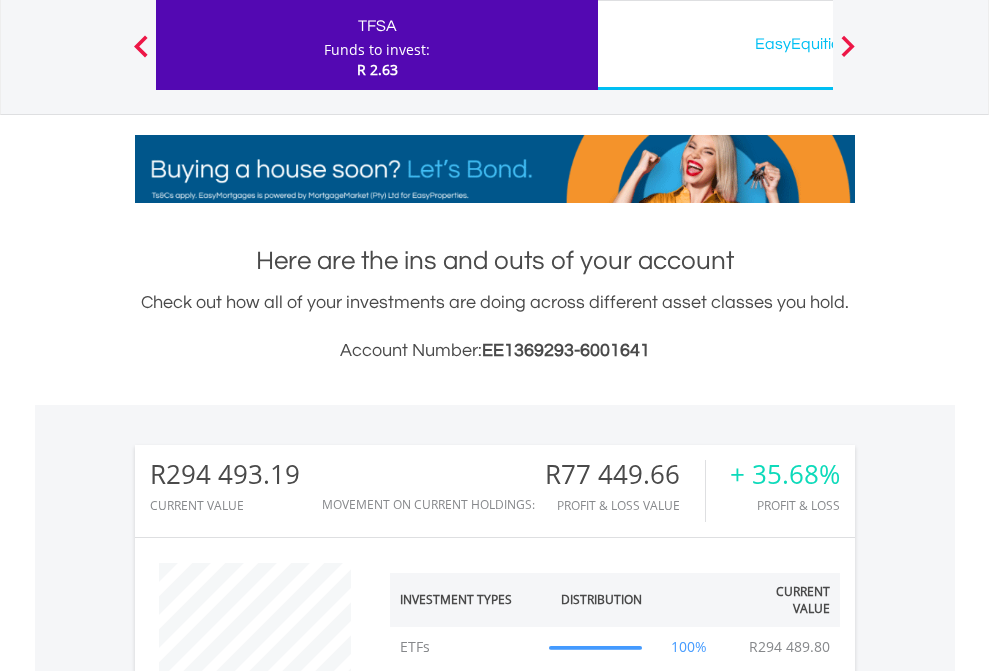 click on "All Holdings" at bounding box center [268, 1402] 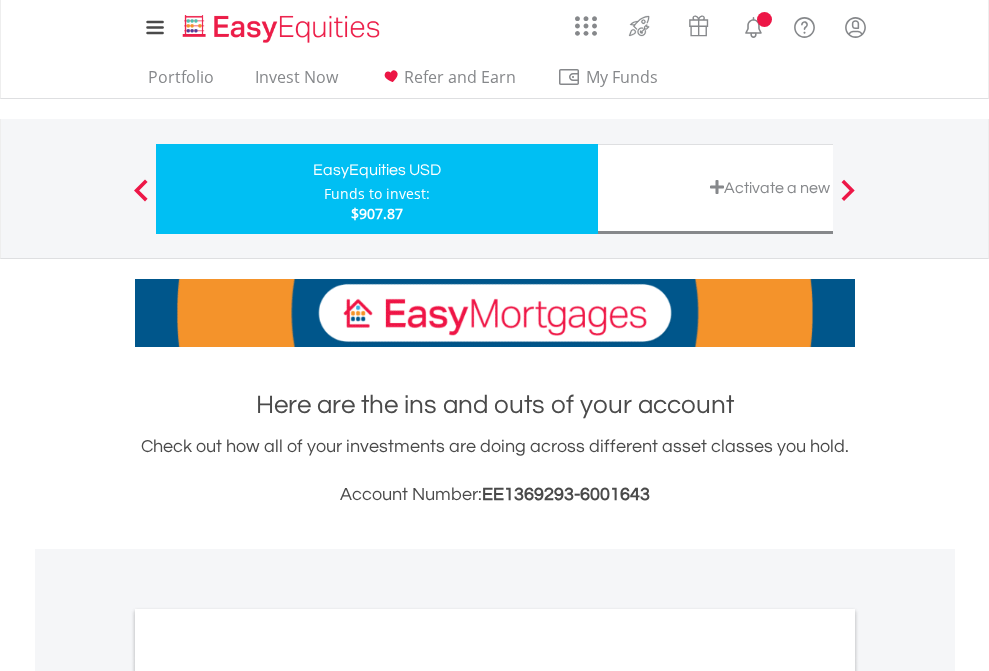 scroll, scrollTop: 0, scrollLeft: 0, axis: both 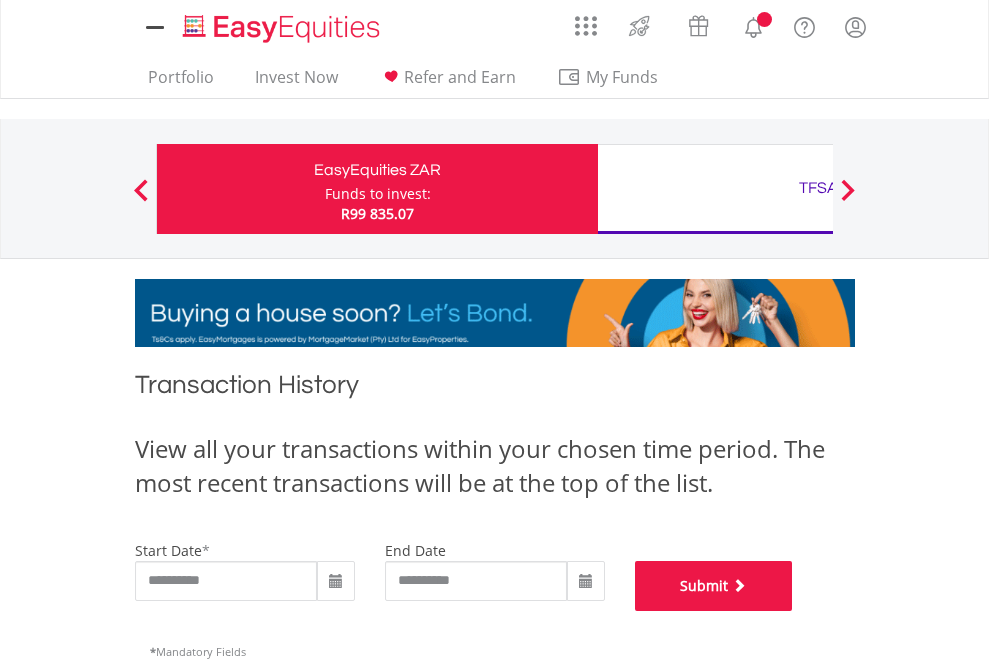 click on "Submit" at bounding box center [714, 586] 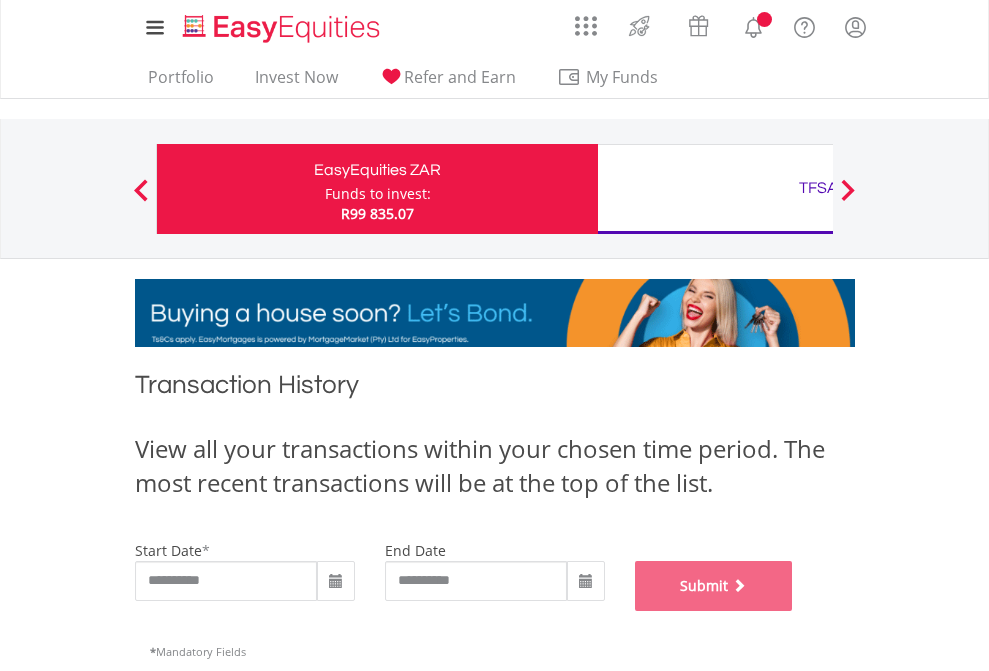 scroll, scrollTop: 811, scrollLeft: 0, axis: vertical 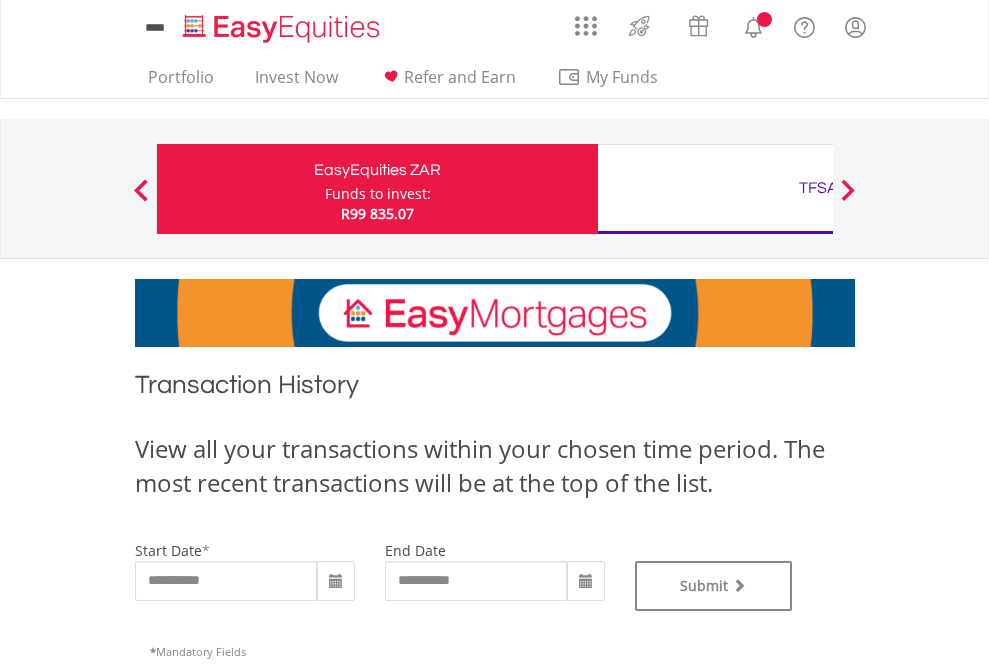 click on "TFSA" at bounding box center [818, 188] 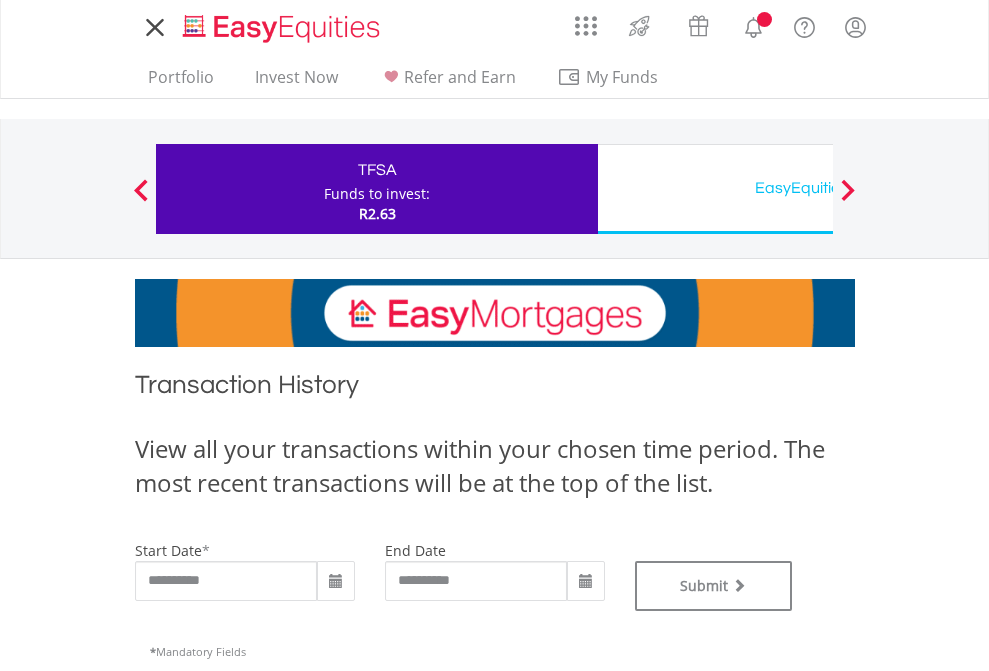 scroll, scrollTop: 0, scrollLeft: 0, axis: both 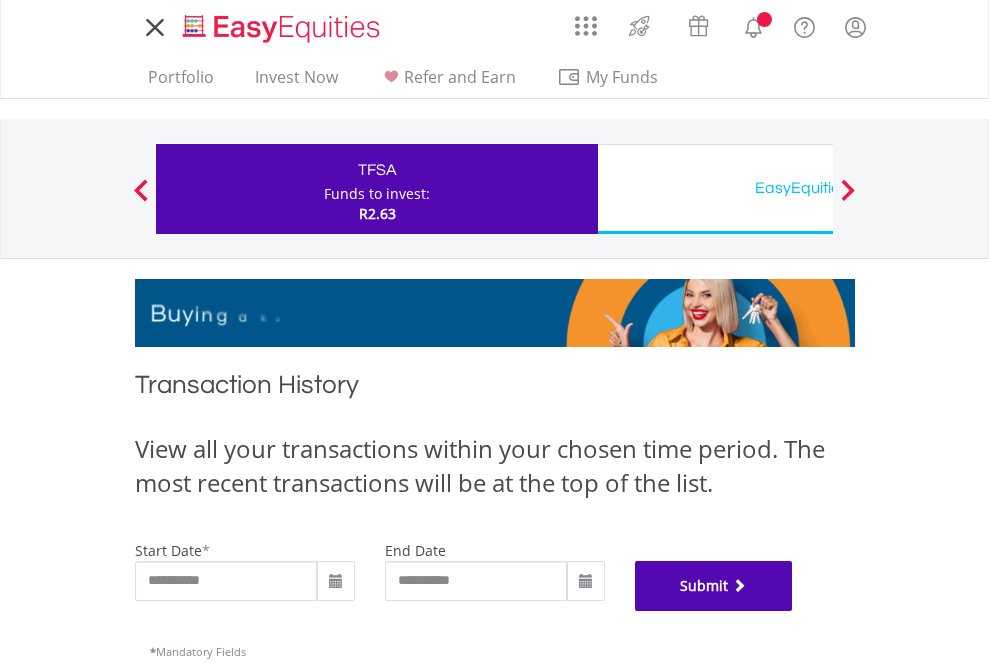 click on "Submit" at bounding box center (714, 586) 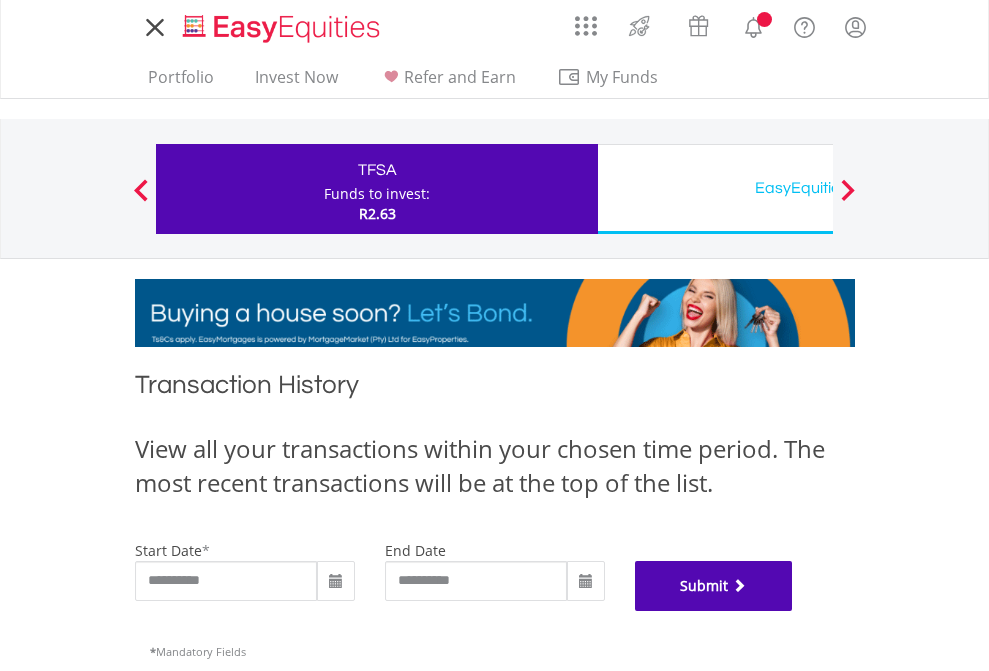 scroll, scrollTop: 811, scrollLeft: 0, axis: vertical 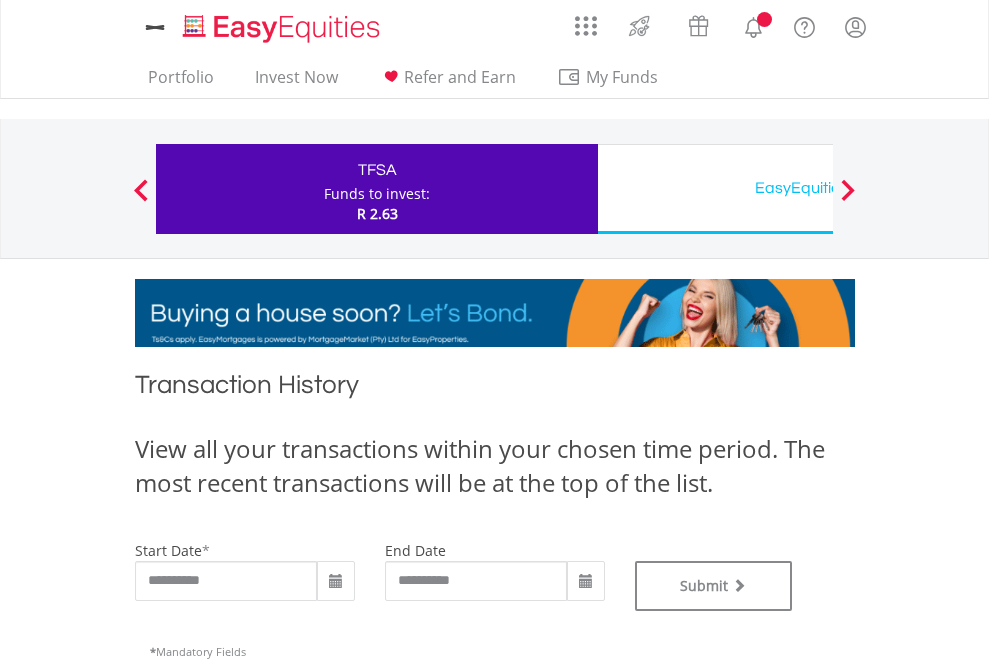 click on "EasyEquities USD" at bounding box center (818, 188) 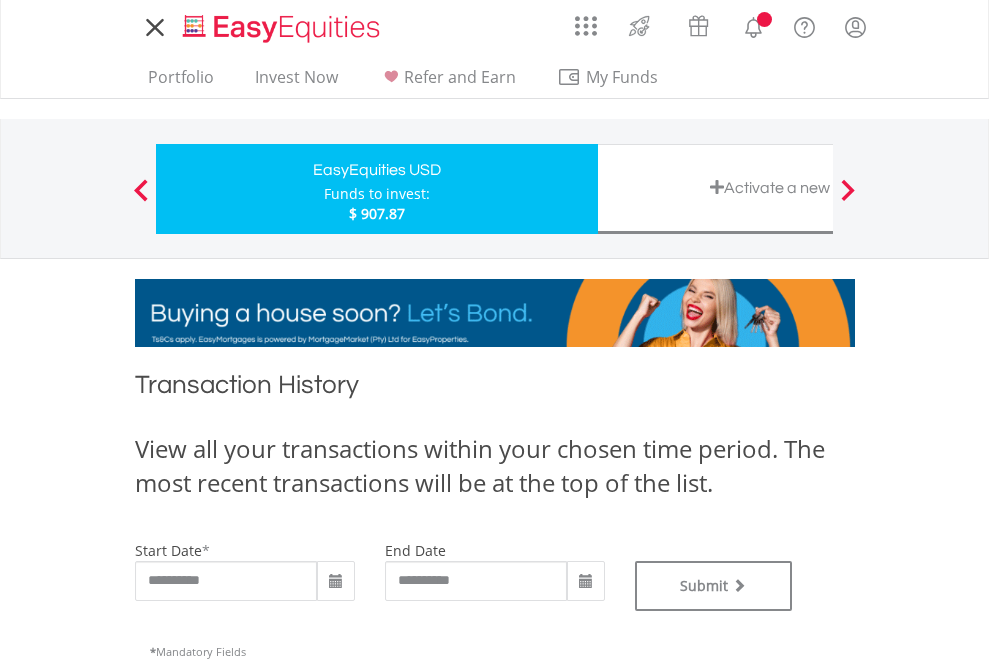 scroll, scrollTop: 0, scrollLeft: 0, axis: both 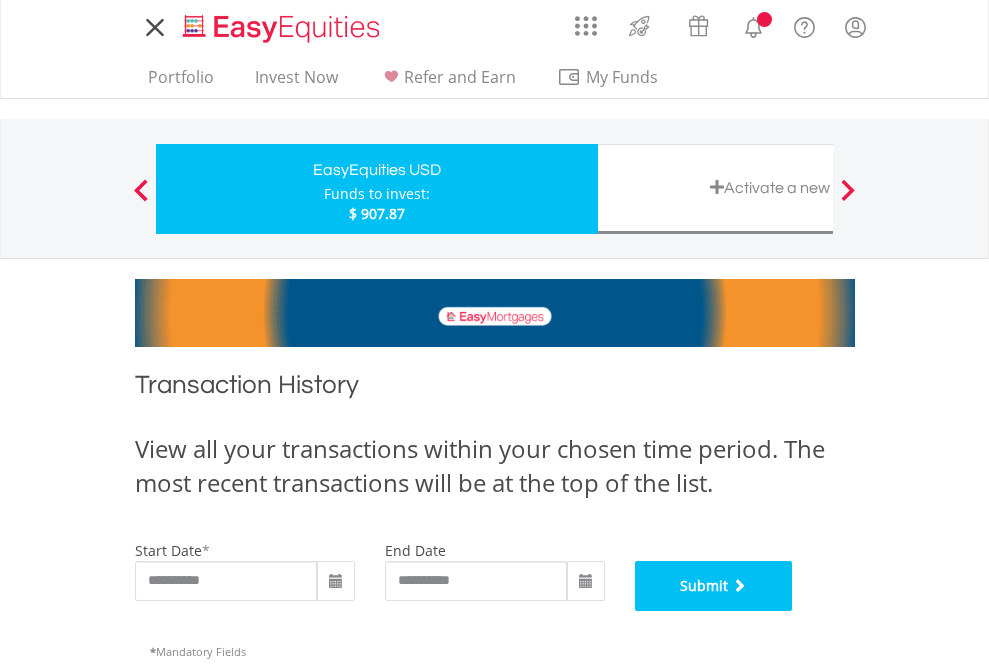click on "Submit" at bounding box center (714, 586) 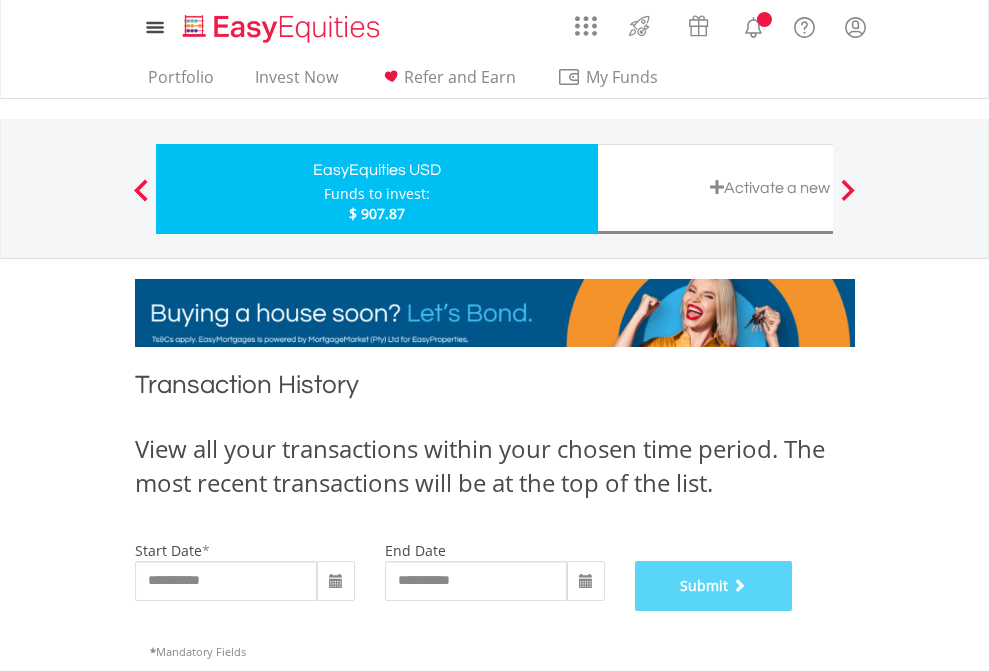 scroll, scrollTop: 811, scrollLeft: 0, axis: vertical 